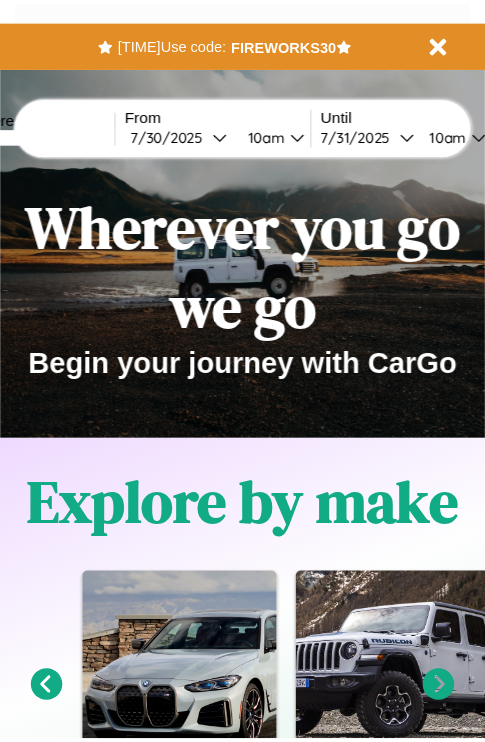 scroll, scrollTop: 0, scrollLeft: 0, axis: both 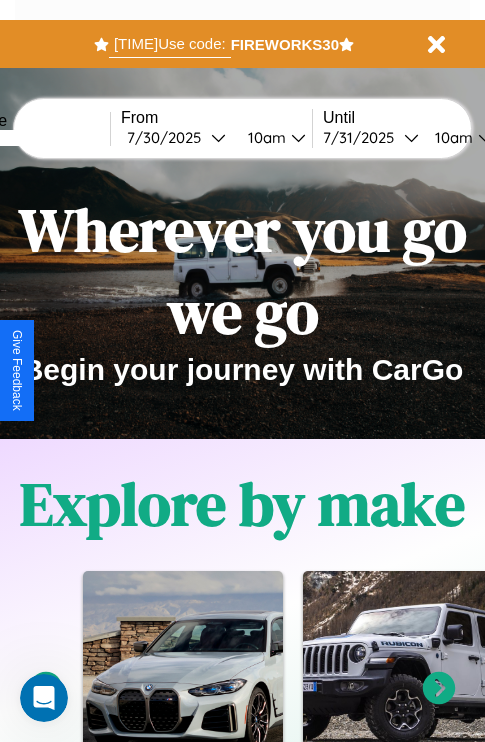 click on "Light up your savings with 30% off for all Silver and Gold users! Ends 8/1 at 1pm PT.  Use code:" at bounding box center [170, 44] 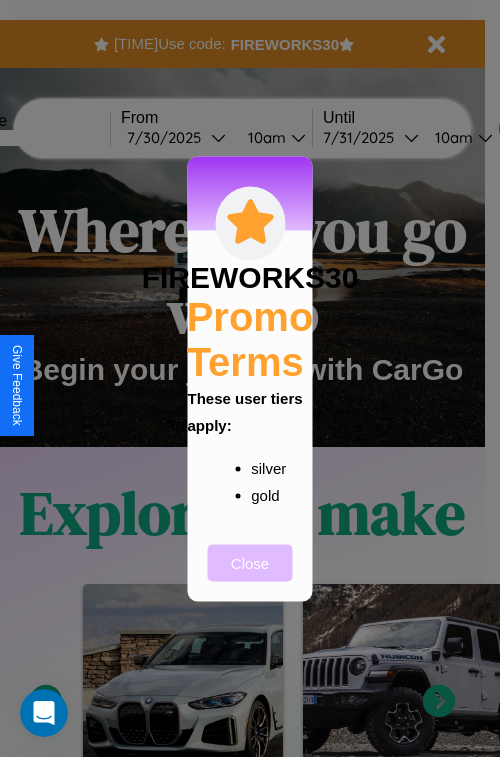 click on "Close" at bounding box center (250, 562) 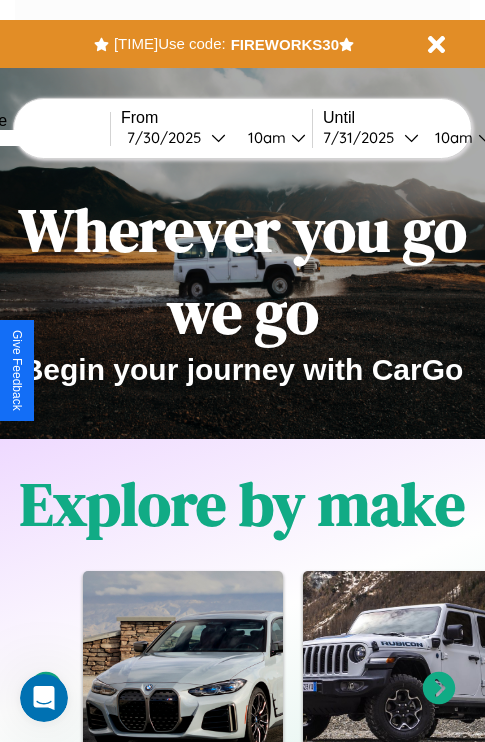 click at bounding box center (35, 138) 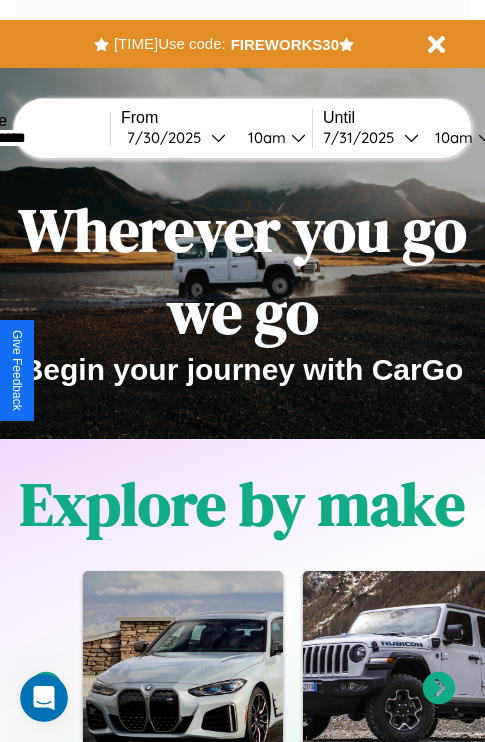 type on "**********" 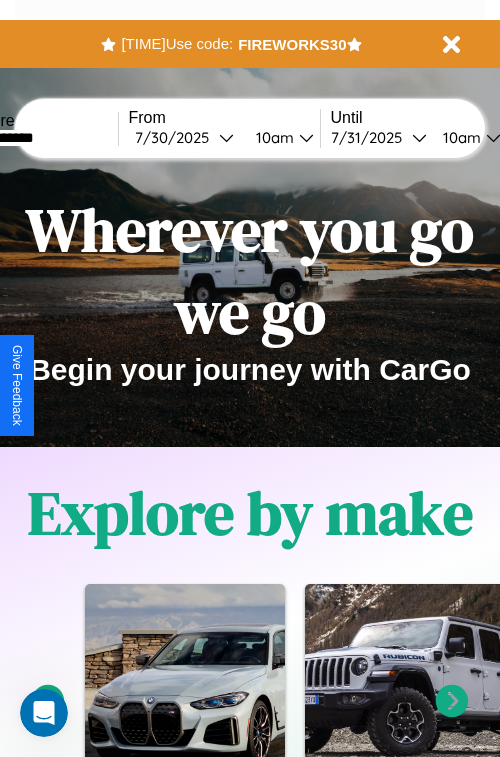 select on "*" 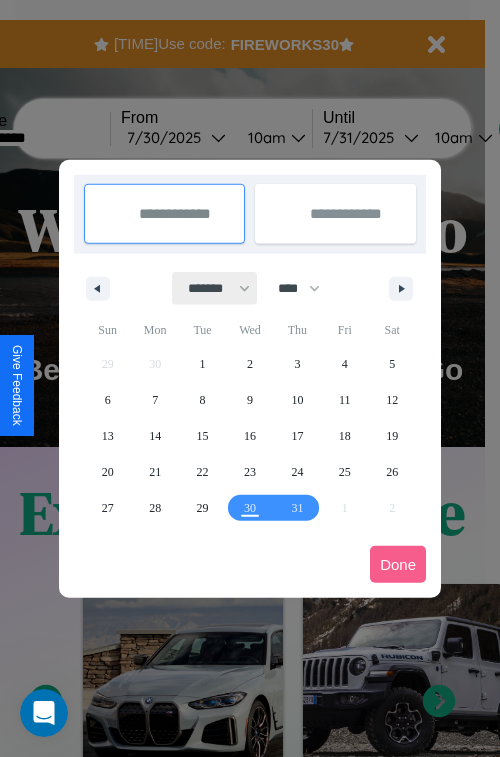 click on "******* ******** ***** ***** *** **** **** ****** ********* ******* ******** ********" at bounding box center [215, 288] 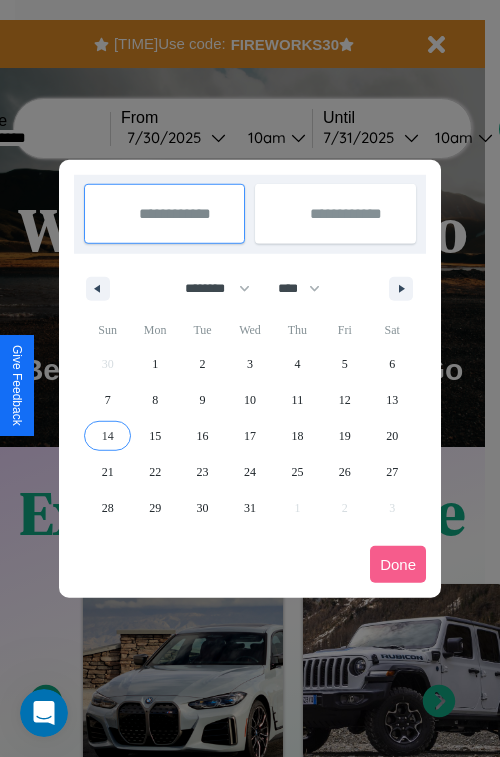 click on "14" at bounding box center (108, 436) 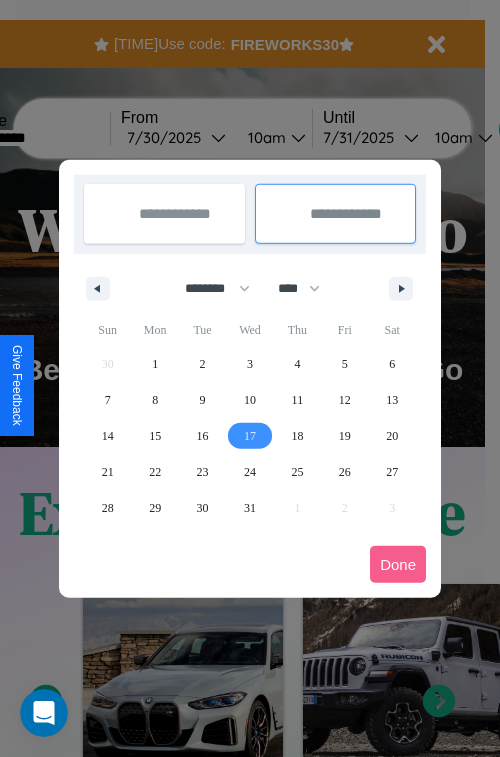 click on "17" at bounding box center [250, 436] 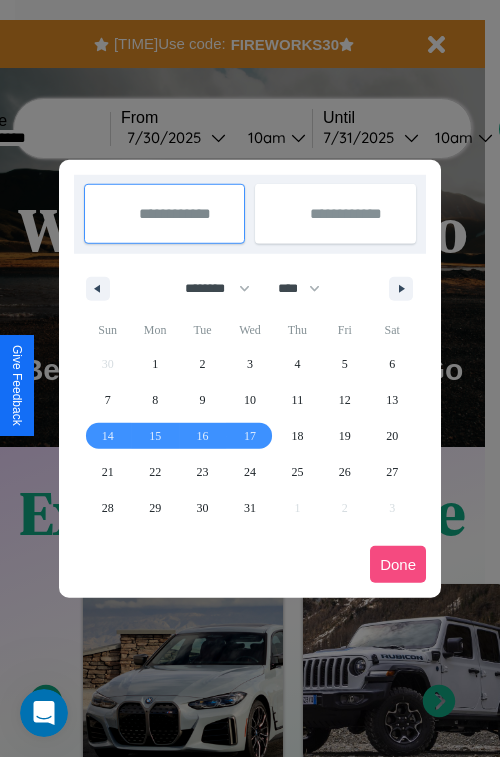 click on "Done" at bounding box center [398, 564] 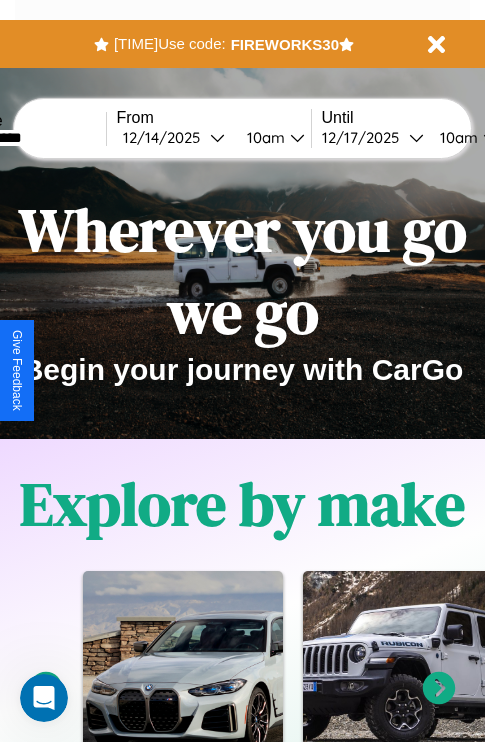 click on "10am" at bounding box center (456, 137) 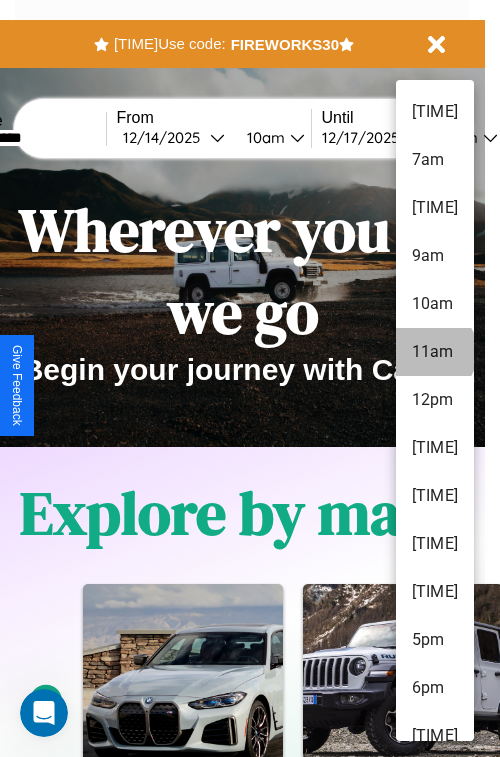 click on "11am" at bounding box center [435, 352] 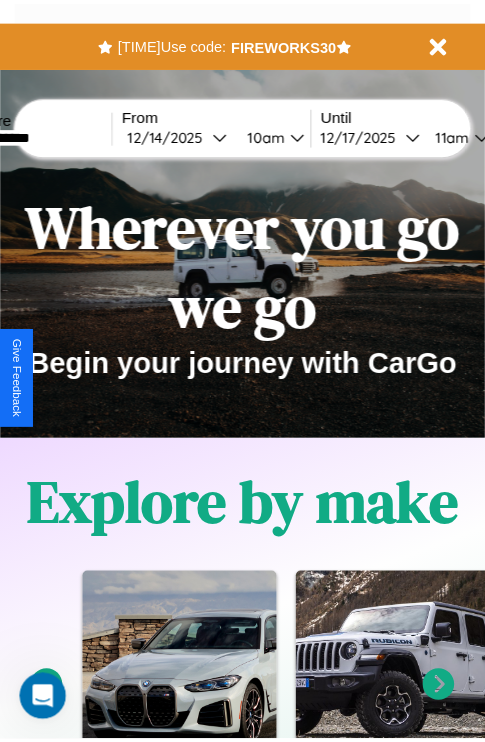 scroll, scrollTop: 0, scrollLeft: 78, axis: horizontal 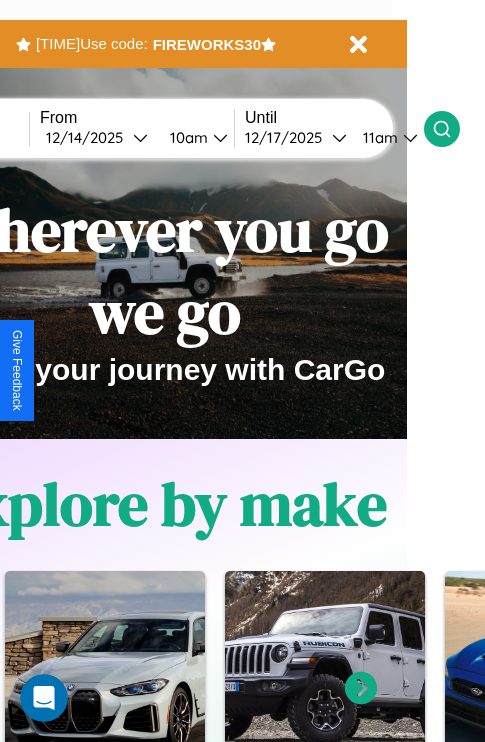 click 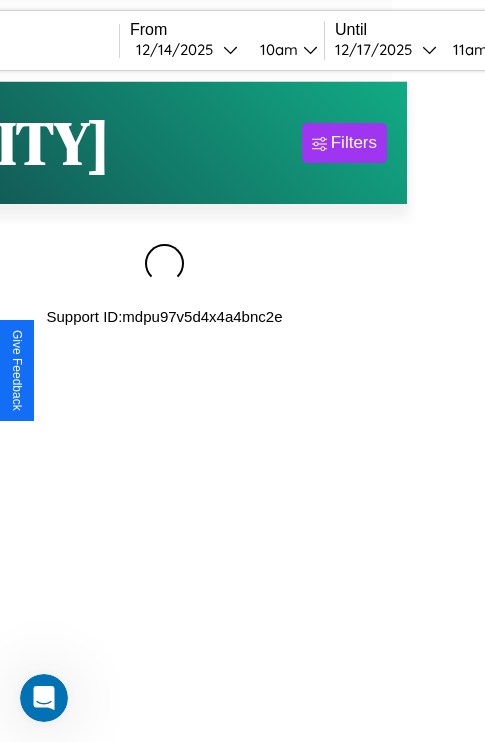 scroll, scrollTop: 0, scrollLeft: 0, axis: both 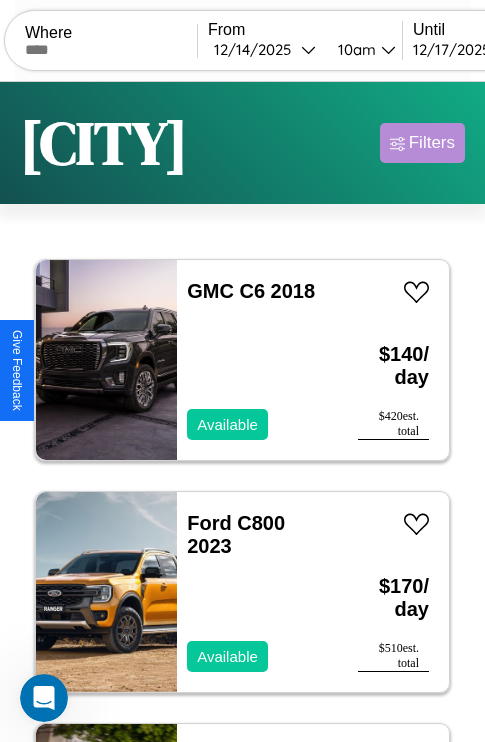 click on "Filters" at bounding box center [432, 143] 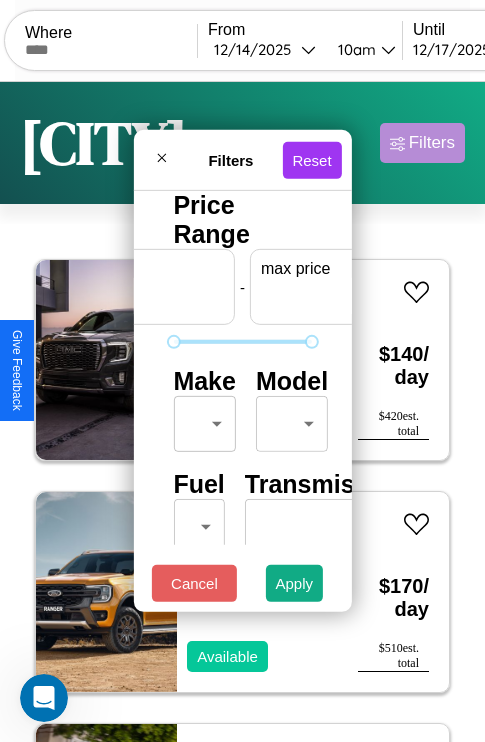 scroll, scrollTop: 0, scrollLeft: 124, axis: horizontal 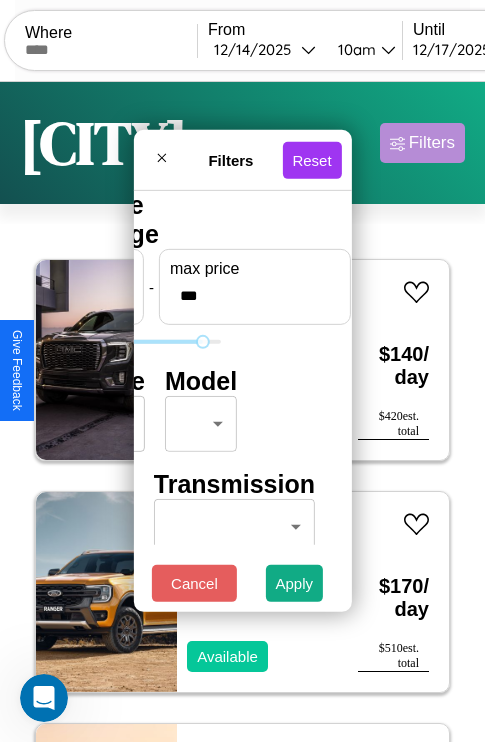type on "***" 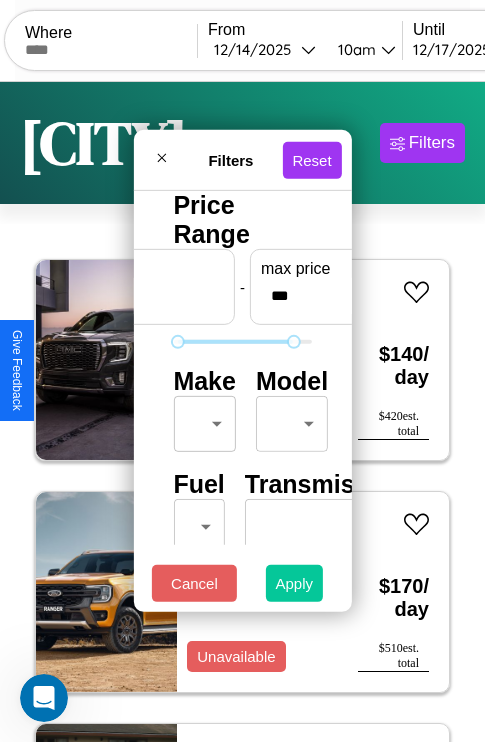 type on "**" 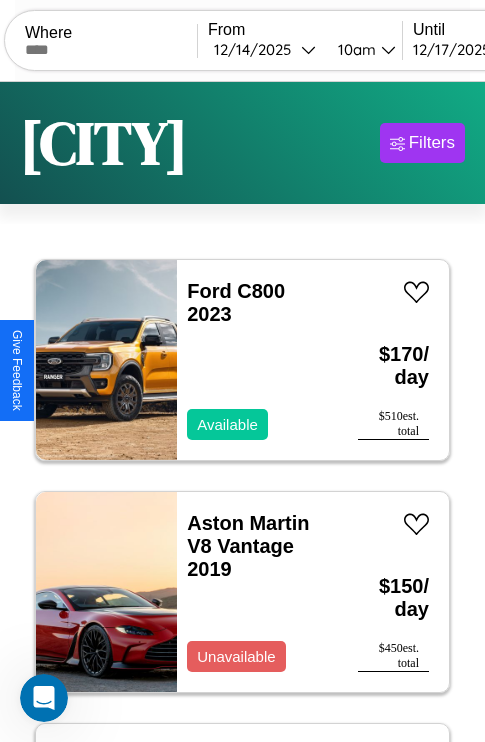 scroll, scrollTop: 79, scrollLeft: 0, axis: vertical 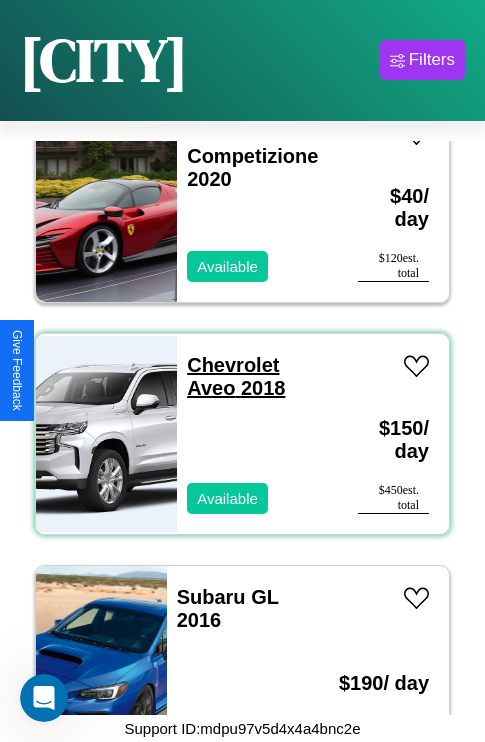 click on "Chevrolet   Aveo   2018" at bounding box center [236, 376] 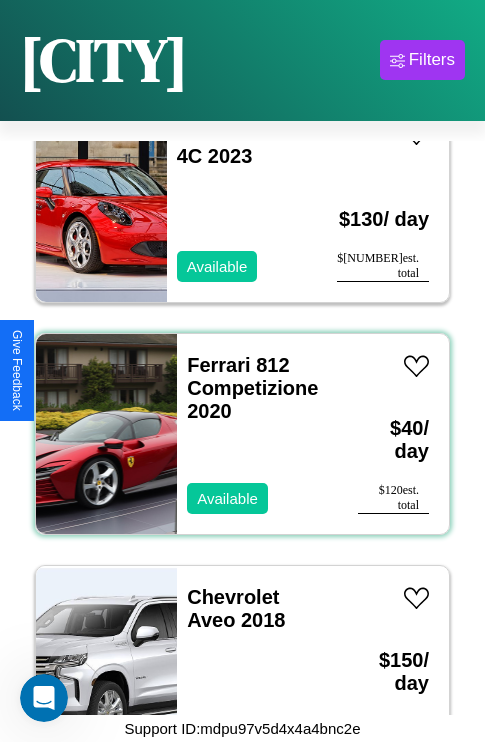 click on "Ferrari   812 Competizione   2020 Available" at bounding box center (257, 434) 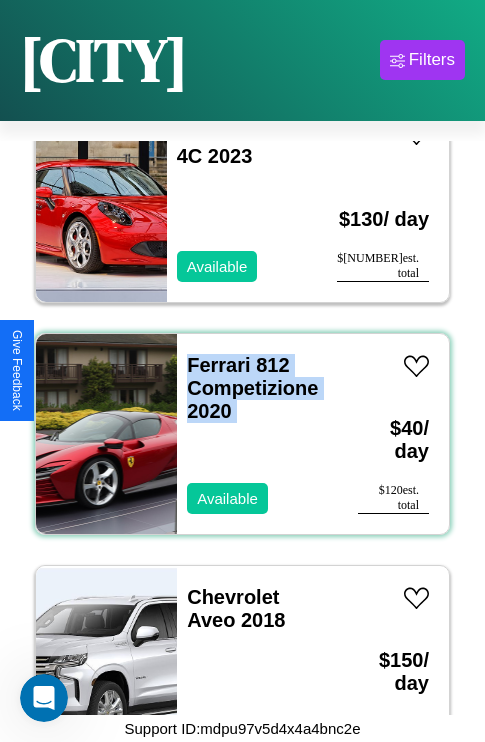 click on "Ferrari   812 Competizione   2020 Available" at bounding box center (257, 434) 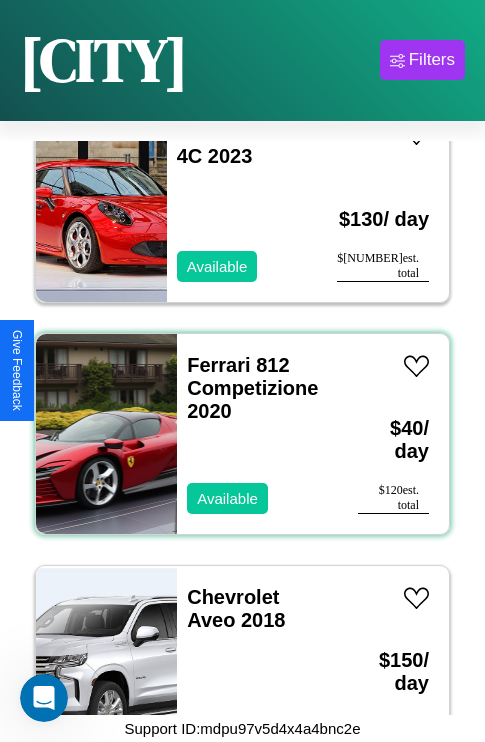 click on "Ferrari   812 Competizione   2020 Available" at bounding box center (257, 434) 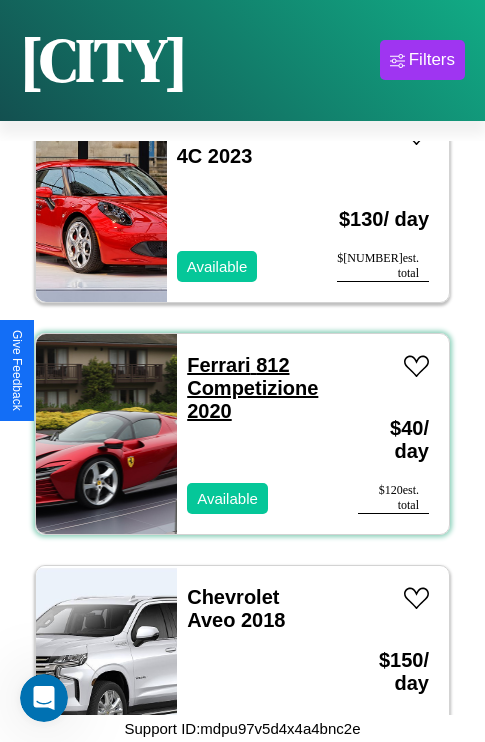 click on "Ferrari   812 Competizione   2020" at bounding box center (252, 388) 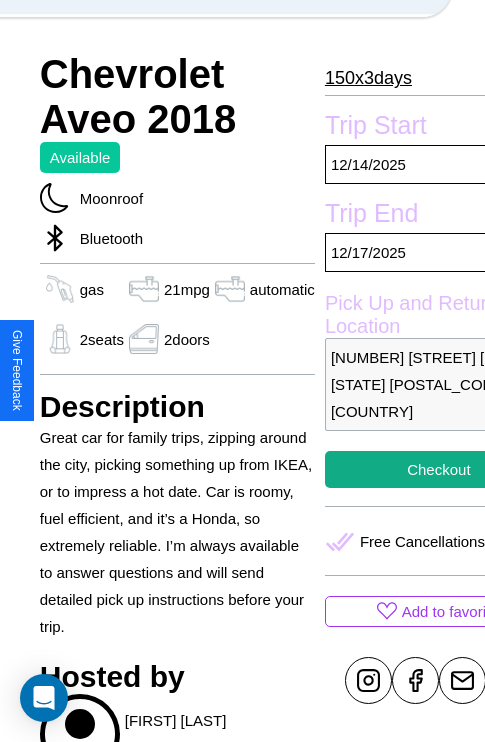 scroll, scrollTop: 645, scrollLeft: 64, axis: both 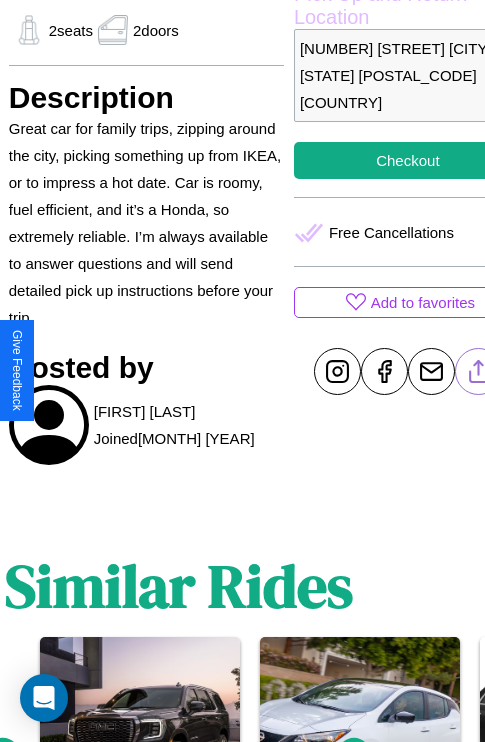 click 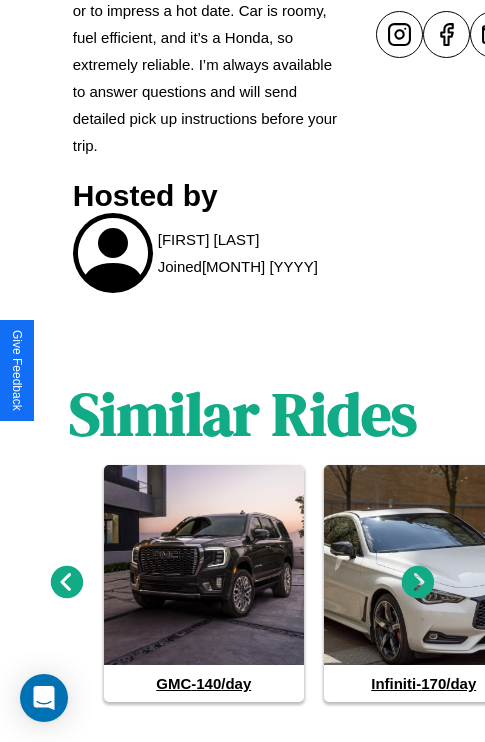scroll, scrollTop: 1060, scrollLeft: 0, axis: vertical 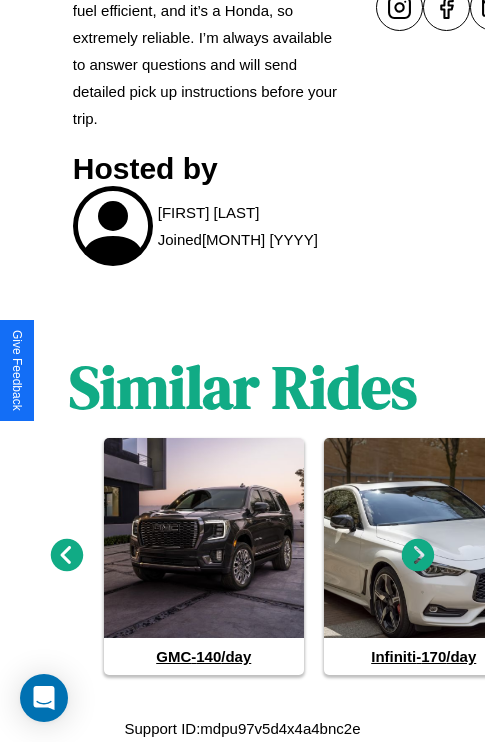 click 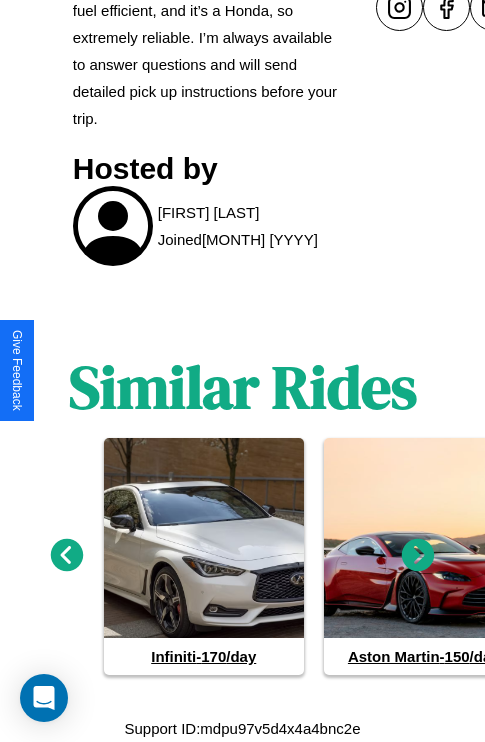 click 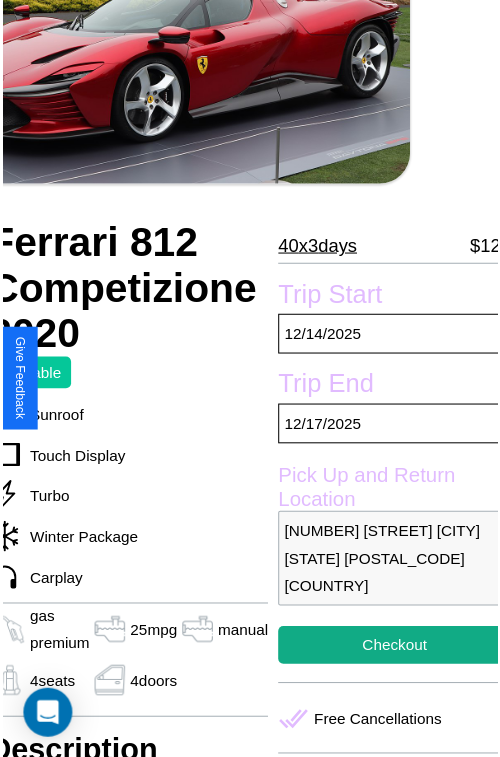 scroll, scrollTop: 180, scrollLeft: 91, axis: both 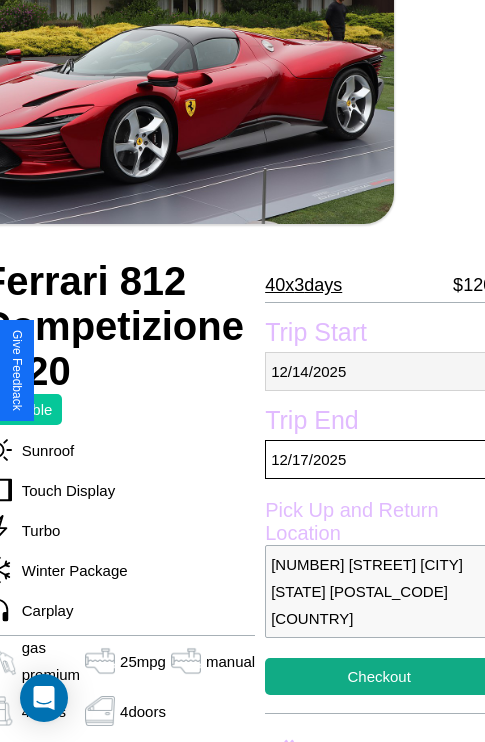 click on "[MM] / [DD] / [YYYY]" at bounding box center (379, 371) 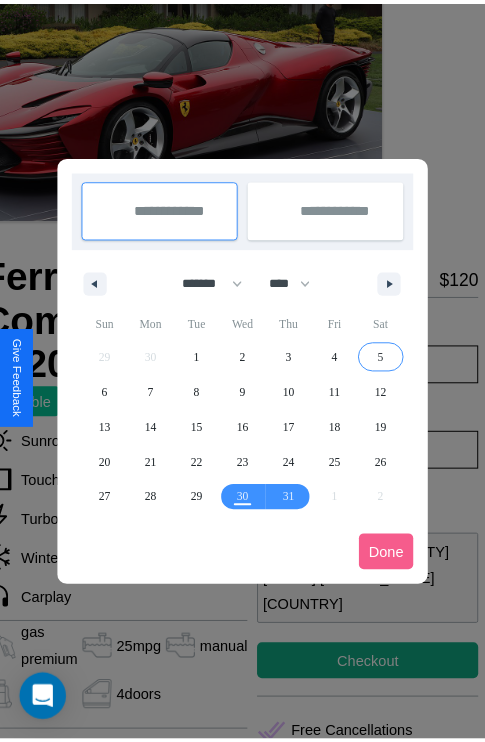 scroll, scrollTop: 0, scrollLeft: 91, axis: horizontal 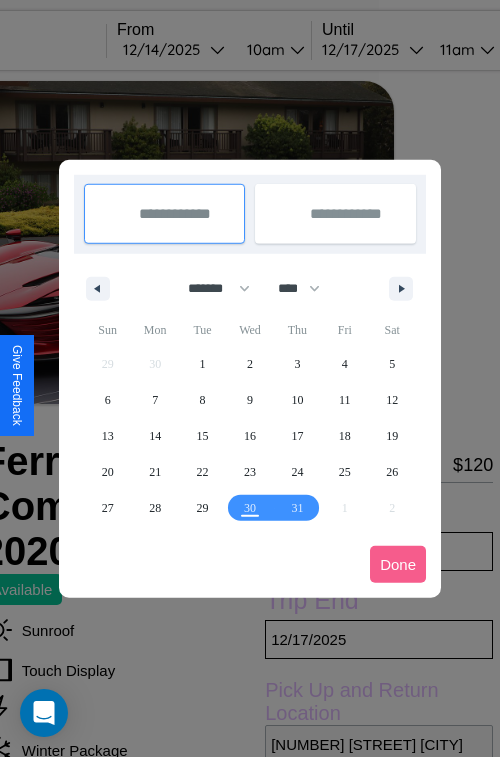 click at bounding box center [250, 378] 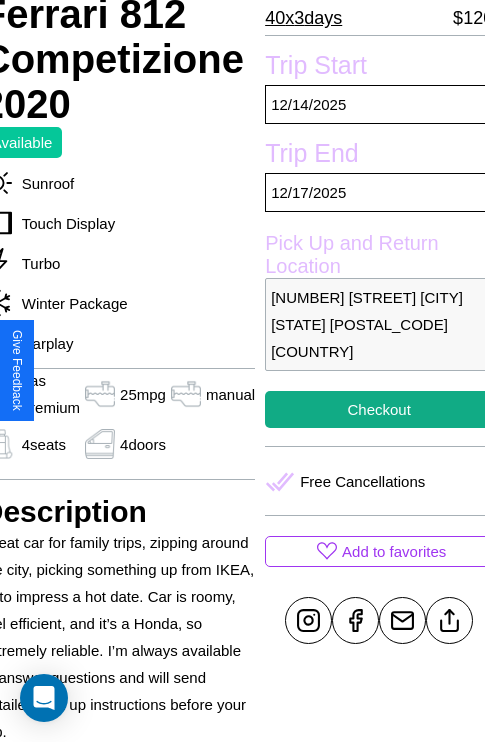 scroll, scrollTop: 458, scrollLeft: 91, axis: both 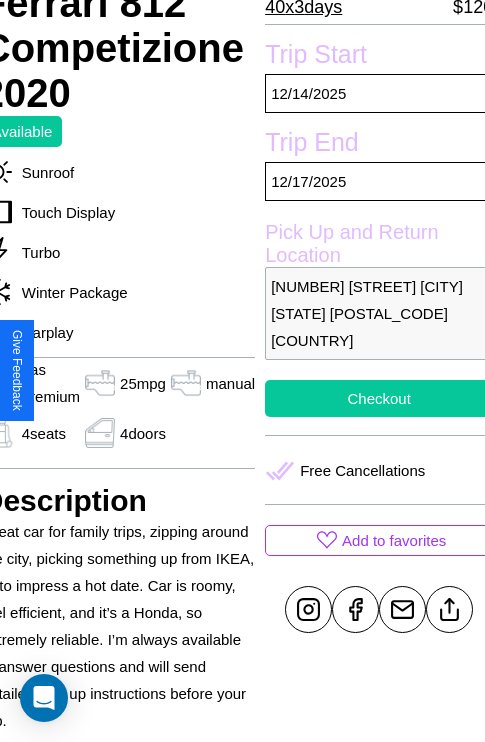 click on "Checkout" at bounding box center (379, 398) 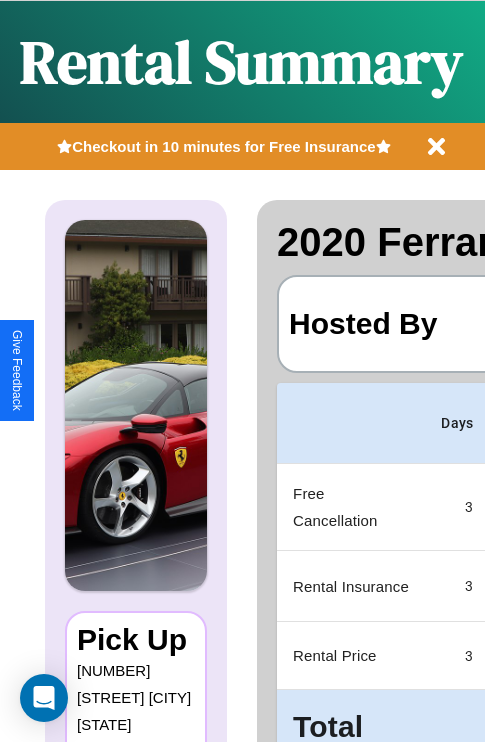 scroll, scrollTop: 0, scrollLeft: 383, axis: horizontal 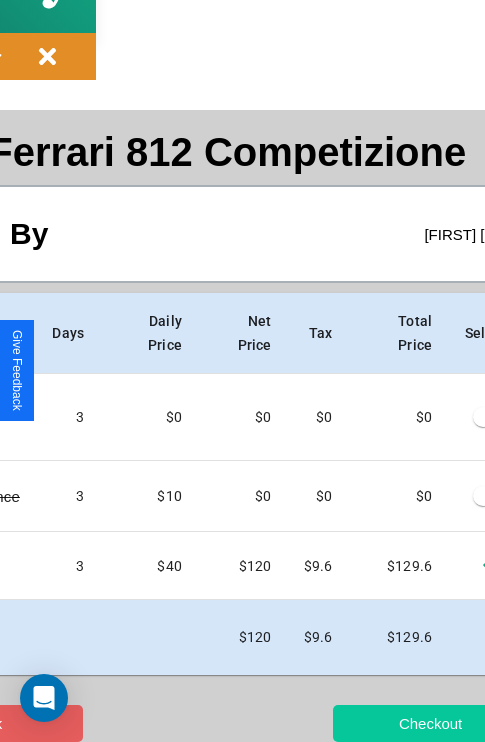 click on "Checkout" at bounding box center (430, 723) 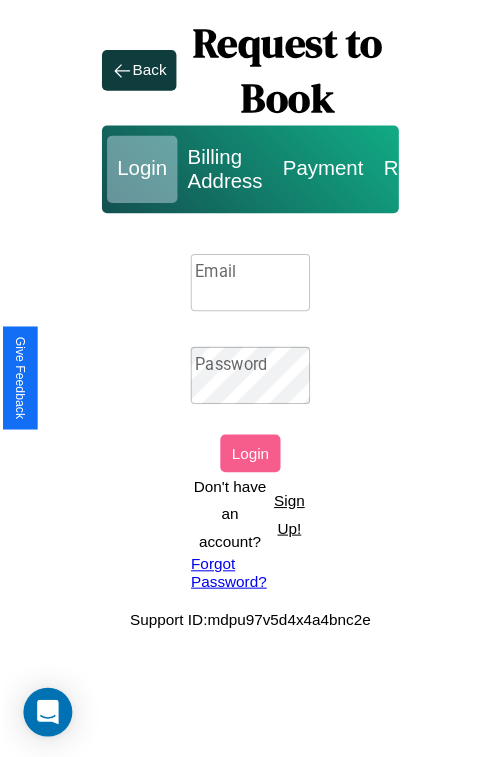 scroll, scrollTop: 0, scrollLeft: 0, axis: both 